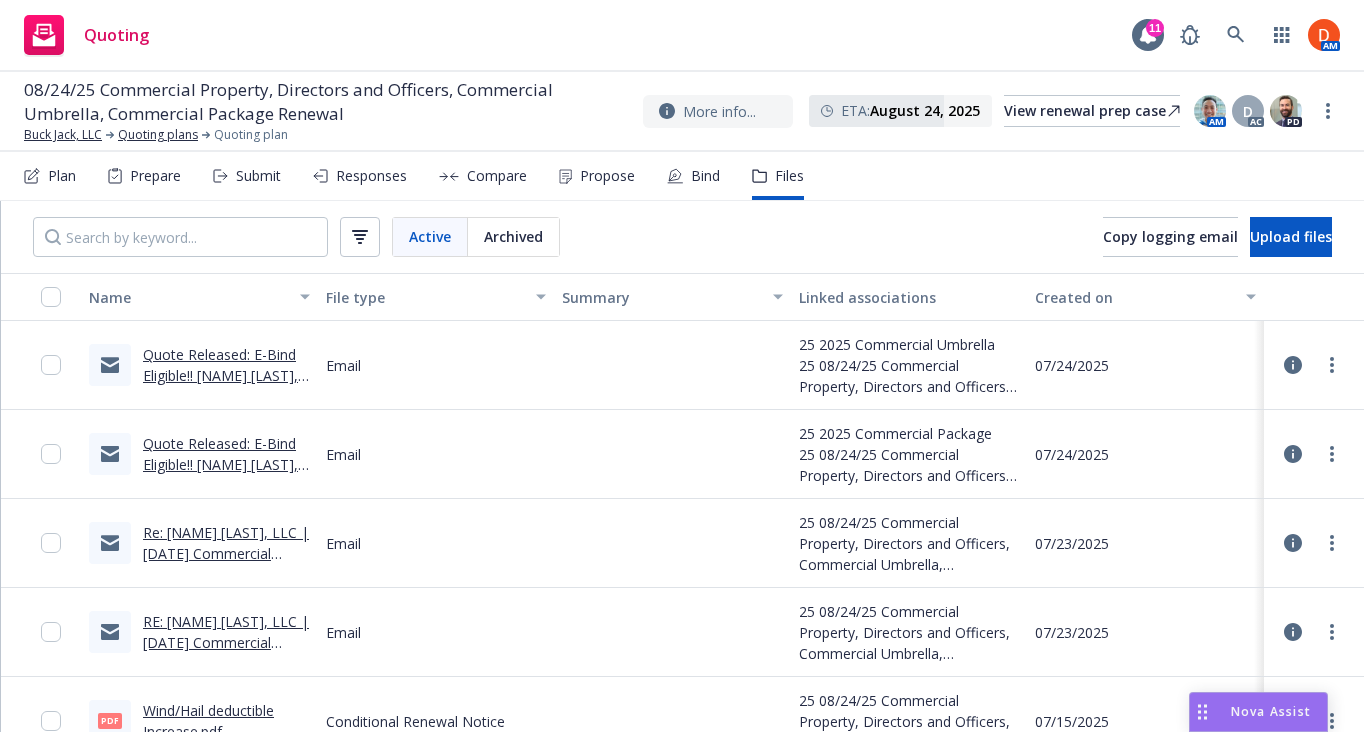 scroll, scrollTop: 0, scrollLeft: 0, axis: both 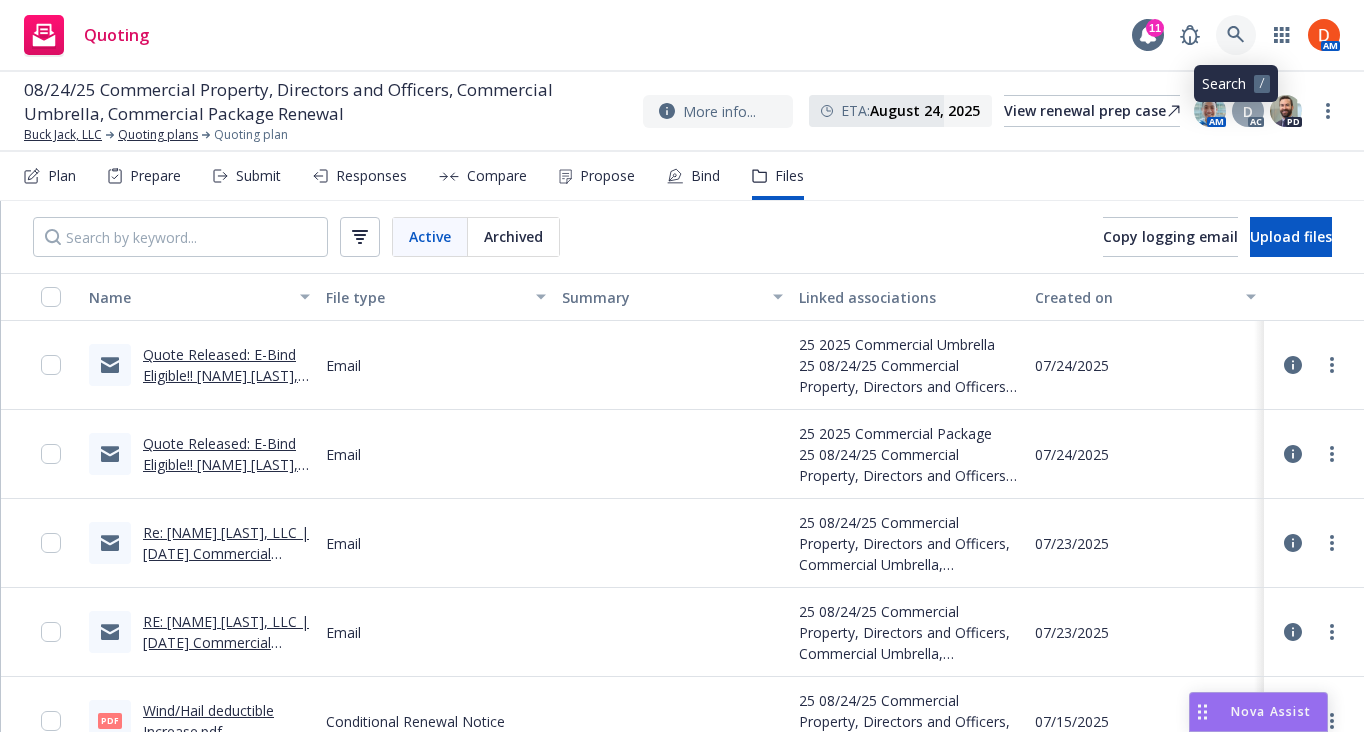 click at bounding box center (1236, 35) 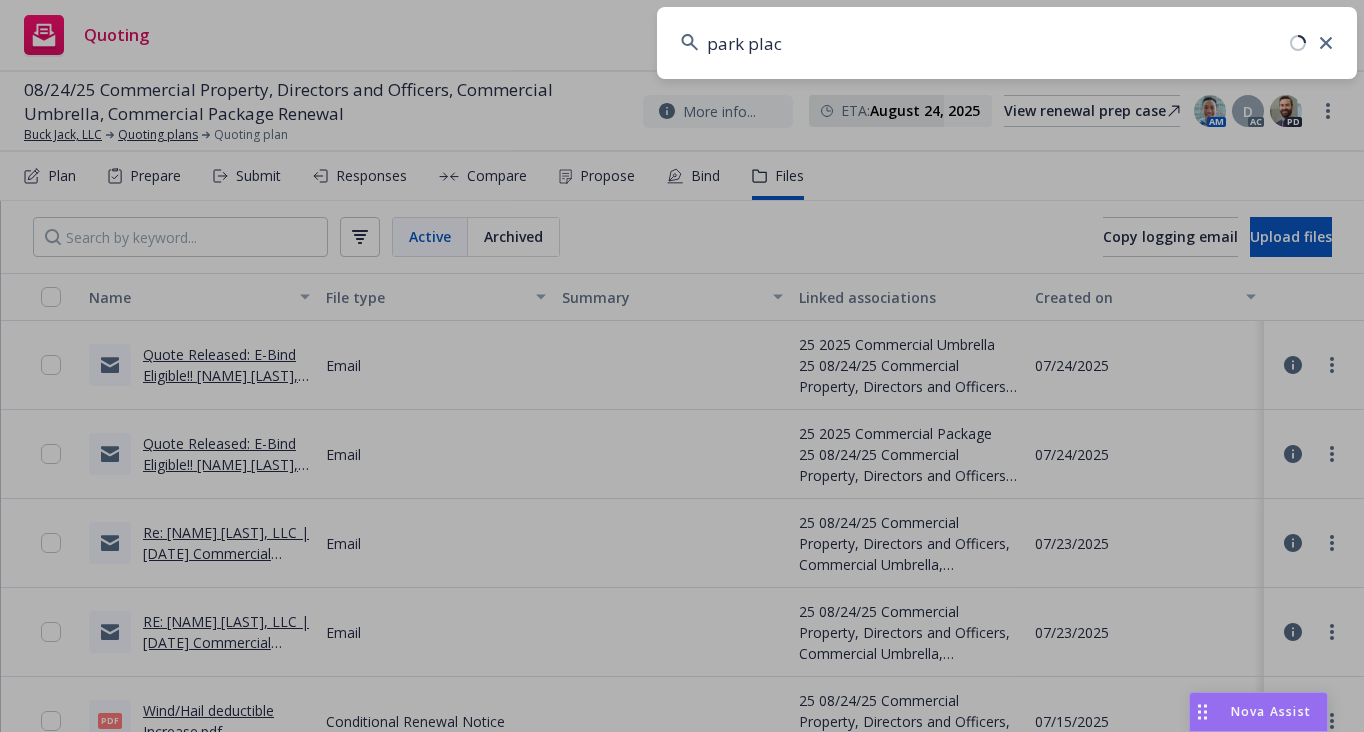 type on "park place" 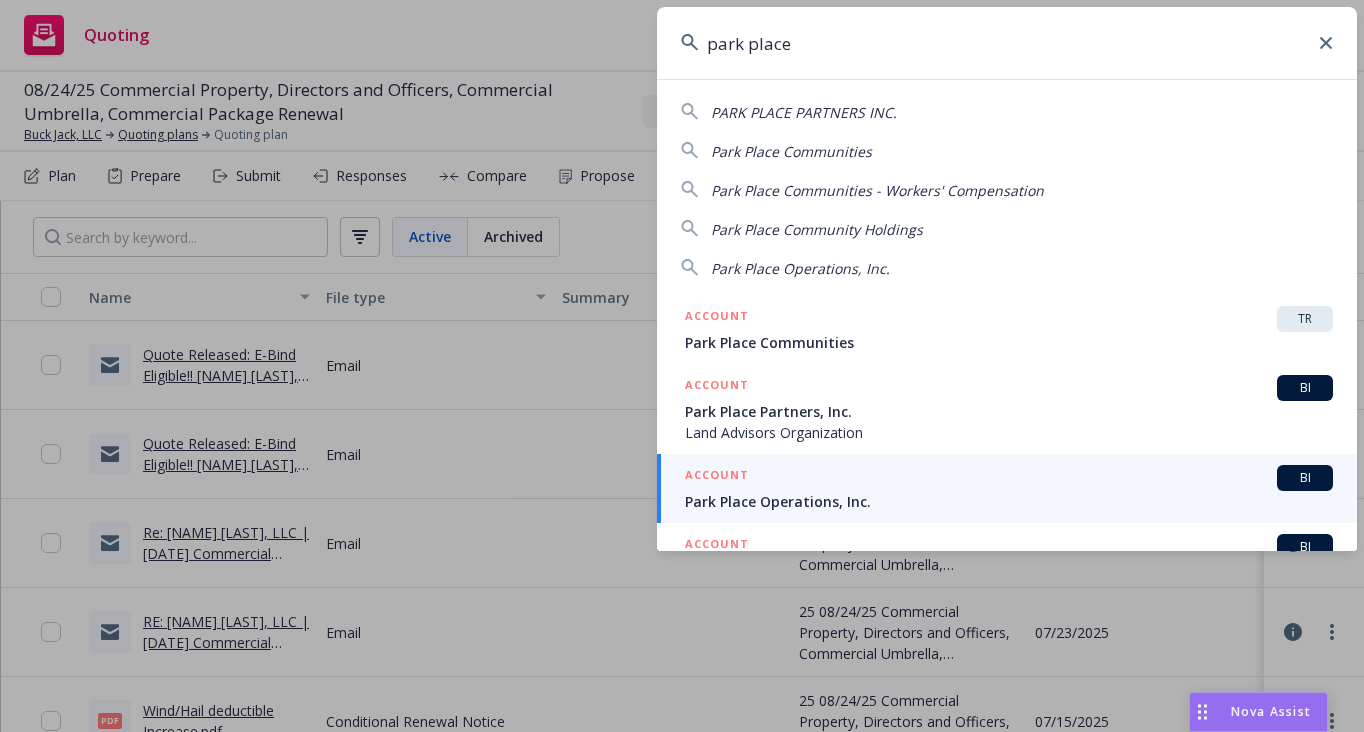 click on "Park Place Operations, Inc." at bounding box center (1009, 501) 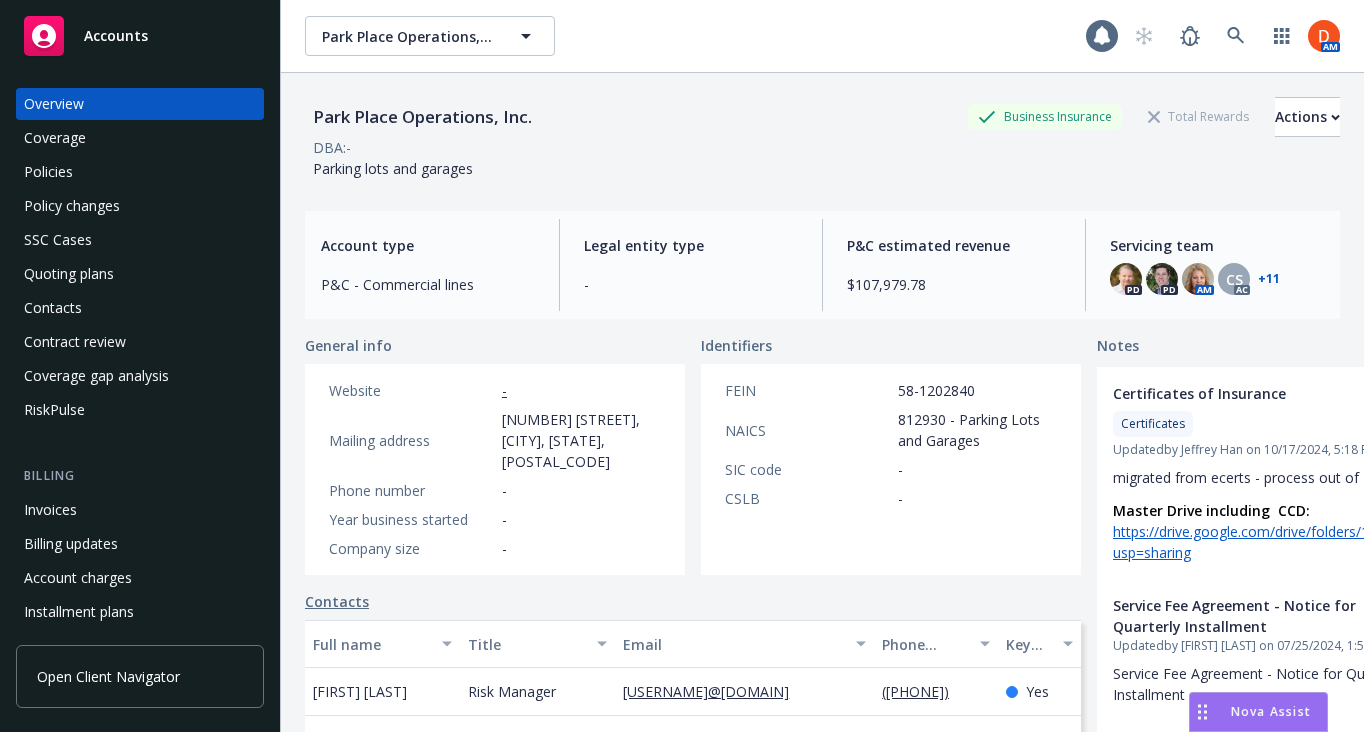 scroll, scrollTop: 0, scrollLeft: 0, axis: both 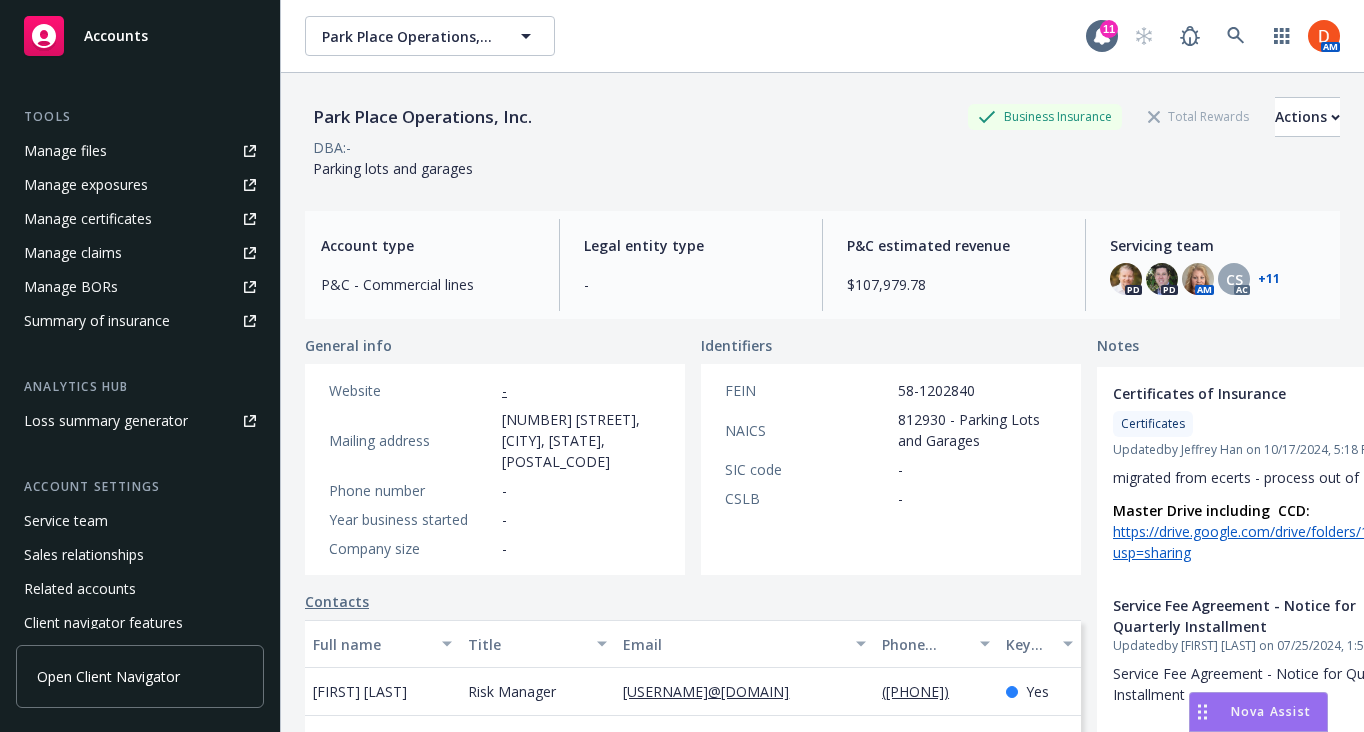 click on "Account settings Service team Sales relationships Related accounts Client navigator features Client access" at bounding box center (140, 575) 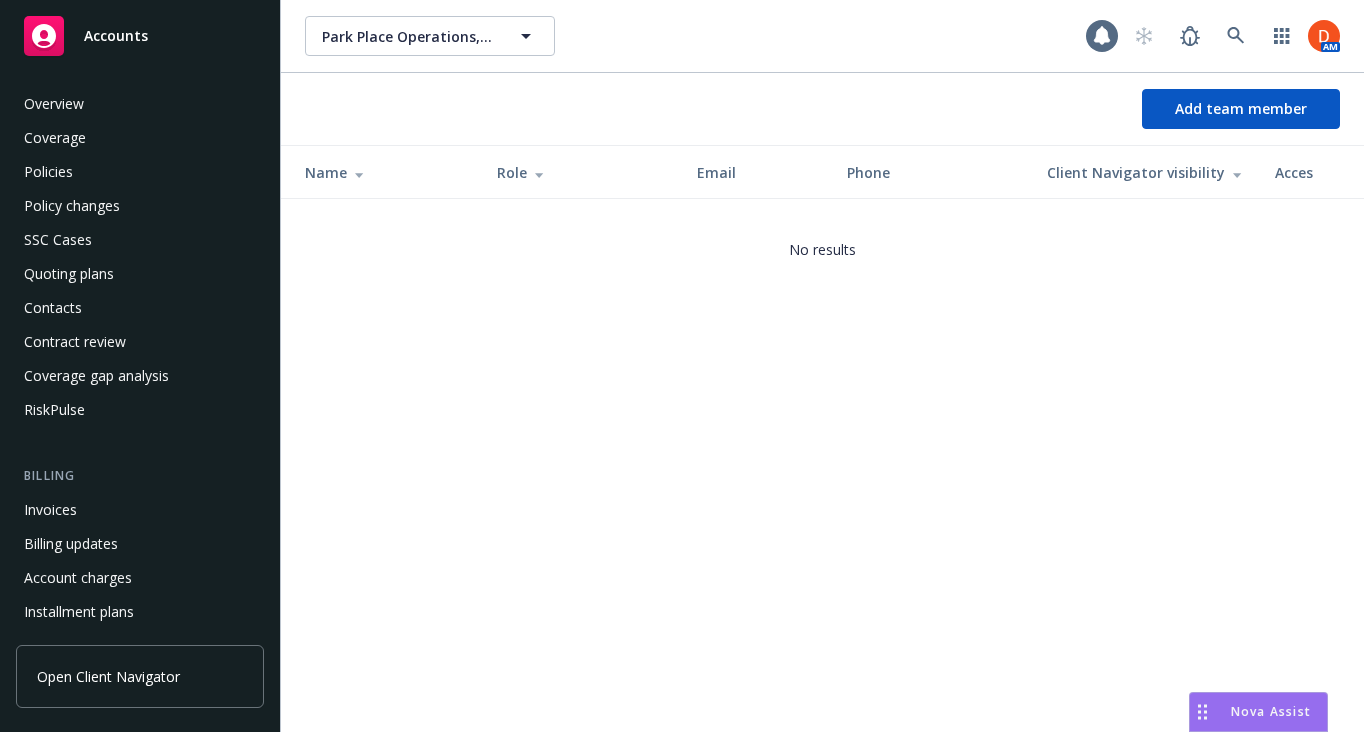 scroll, scrollTop: 605, scrollLeft: 0, axis: vertical 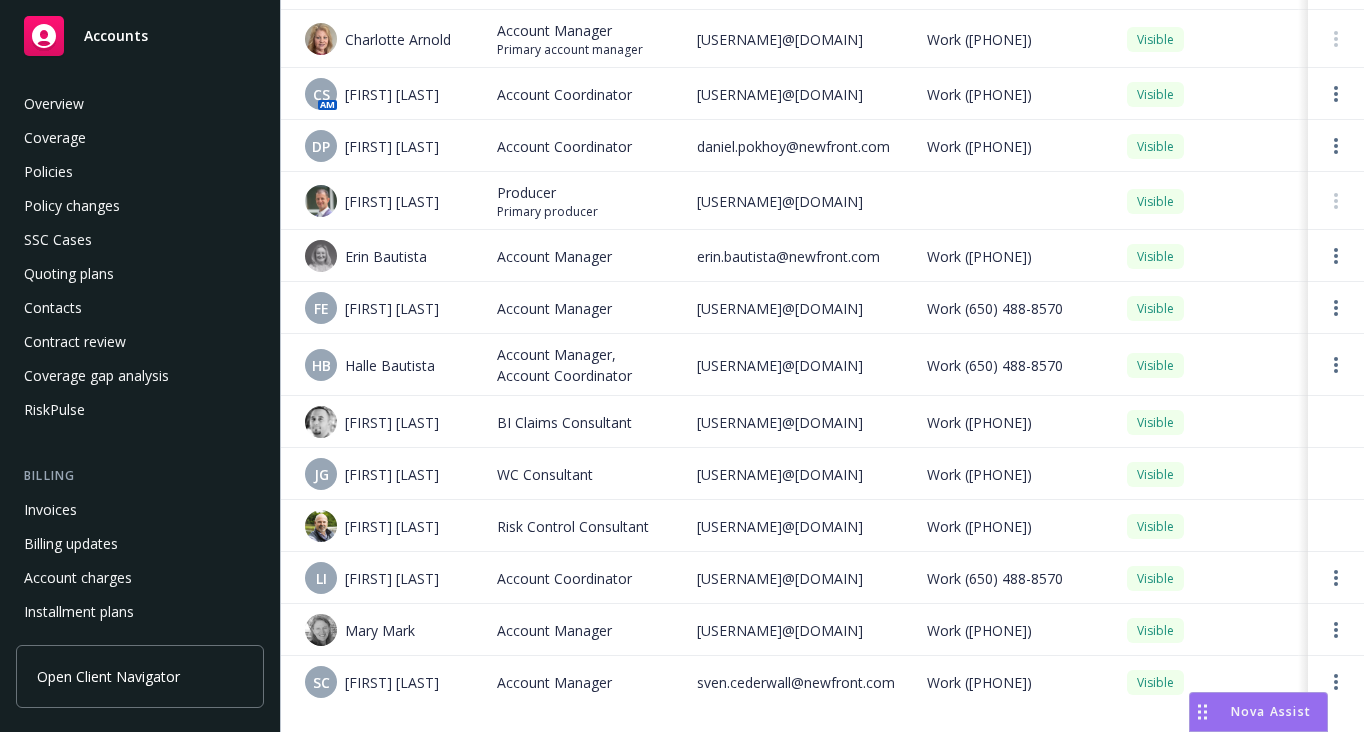 click on "Policies" at bounding box center [140, 172] 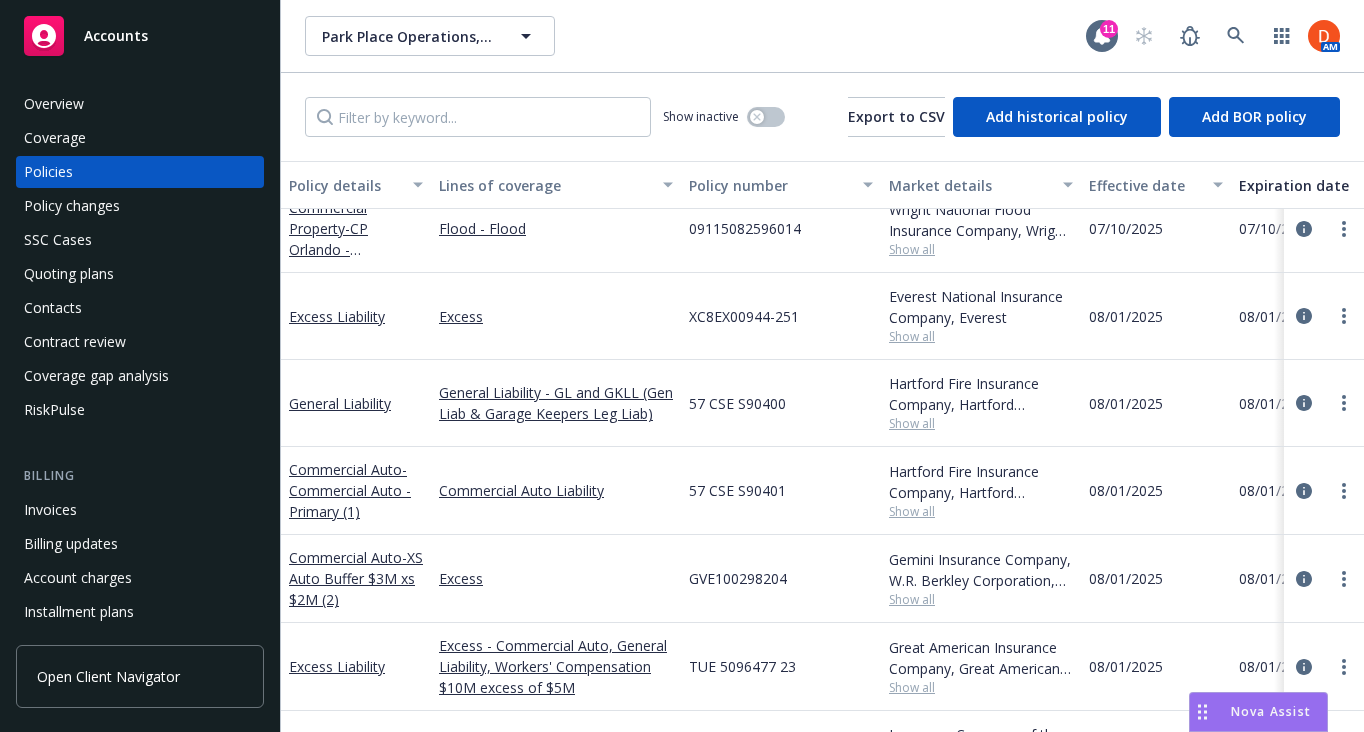 scroll, scrollTop: 341, scrollLeft: 0, axis: vertical 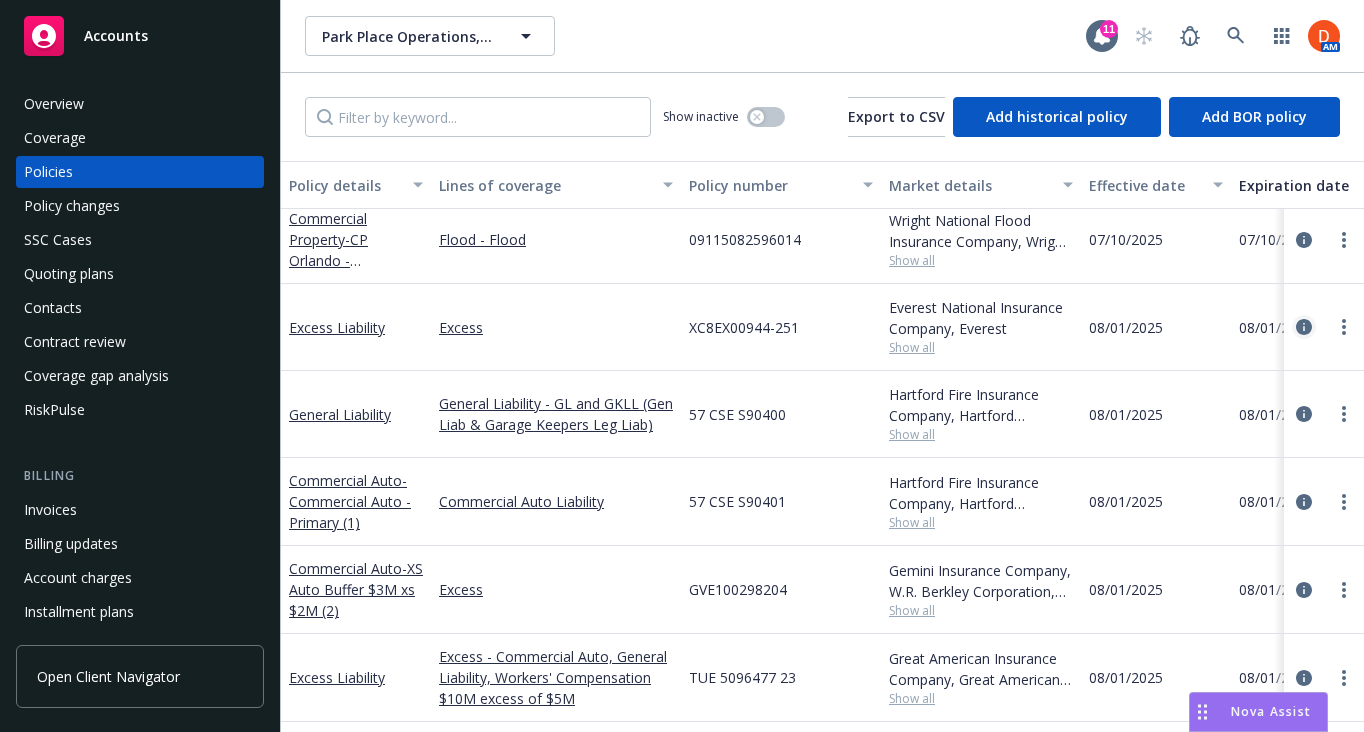 click 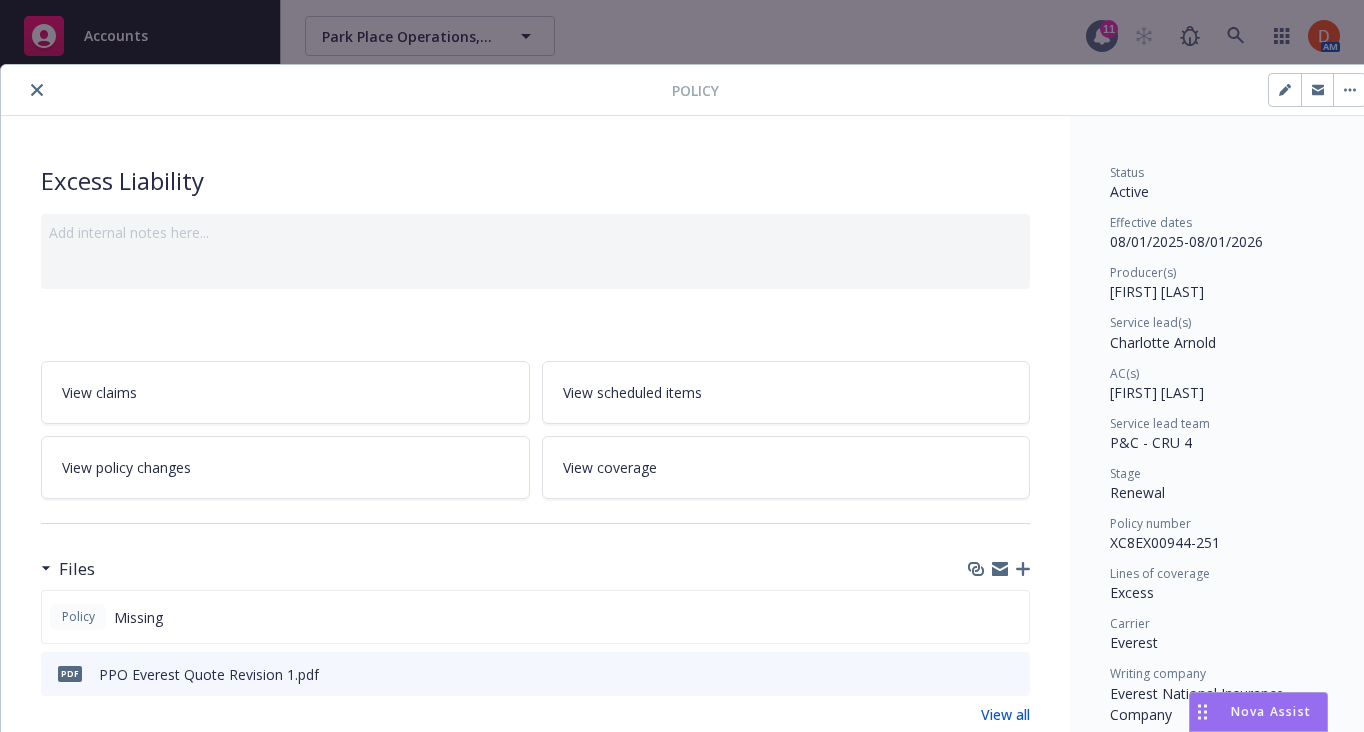 click at bounding box center [37, 90] 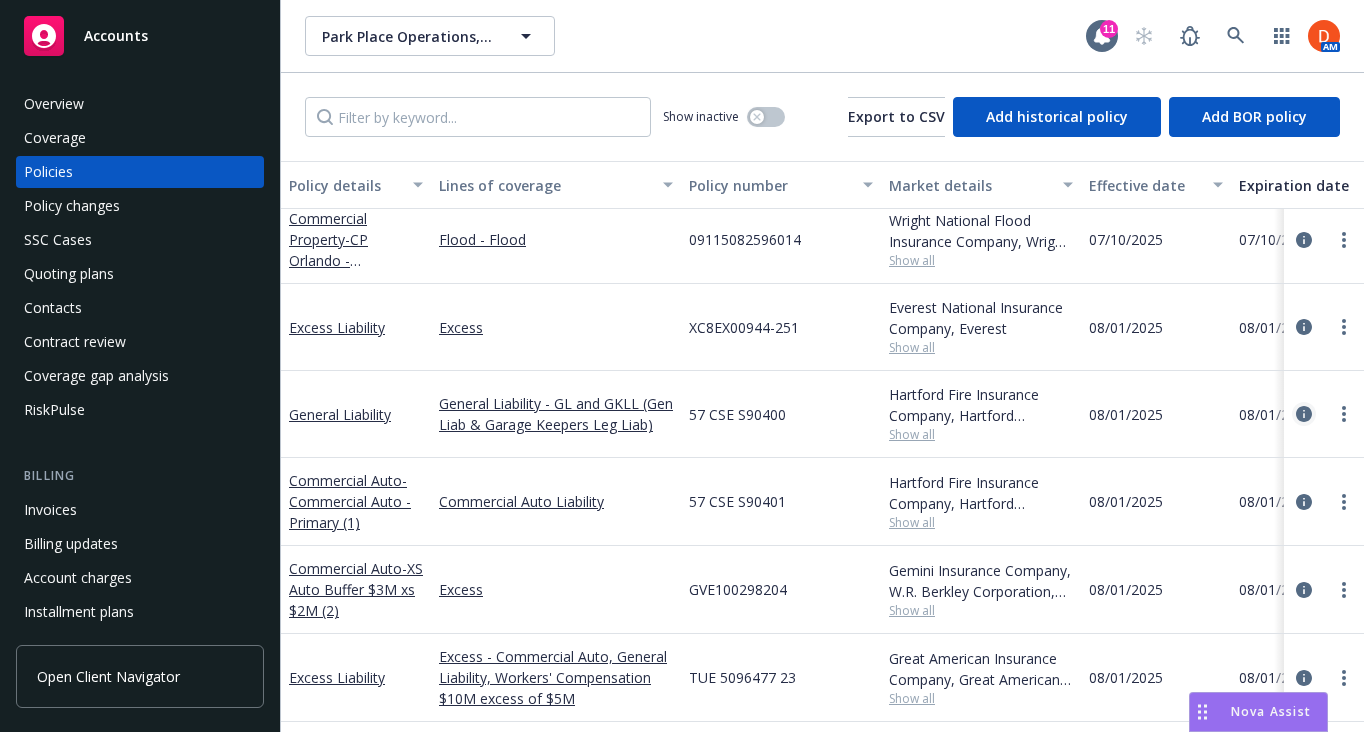 click 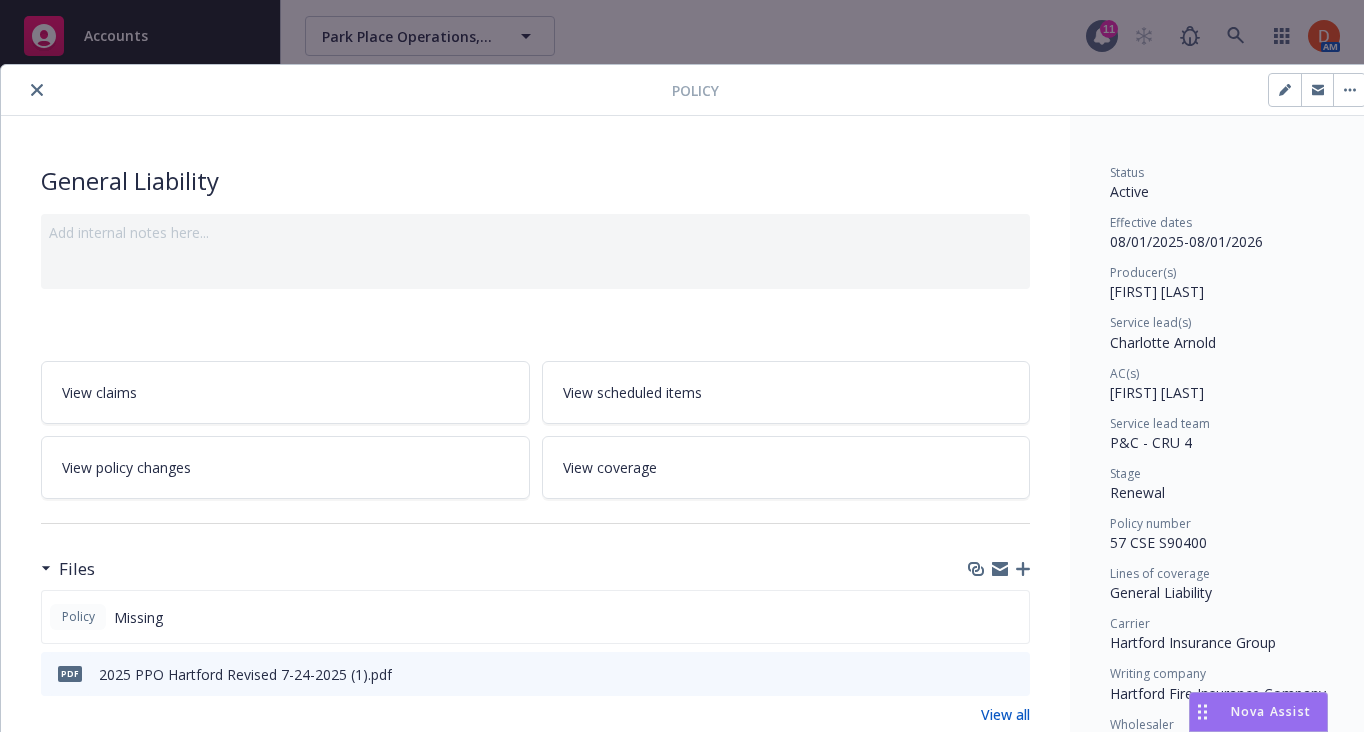 click 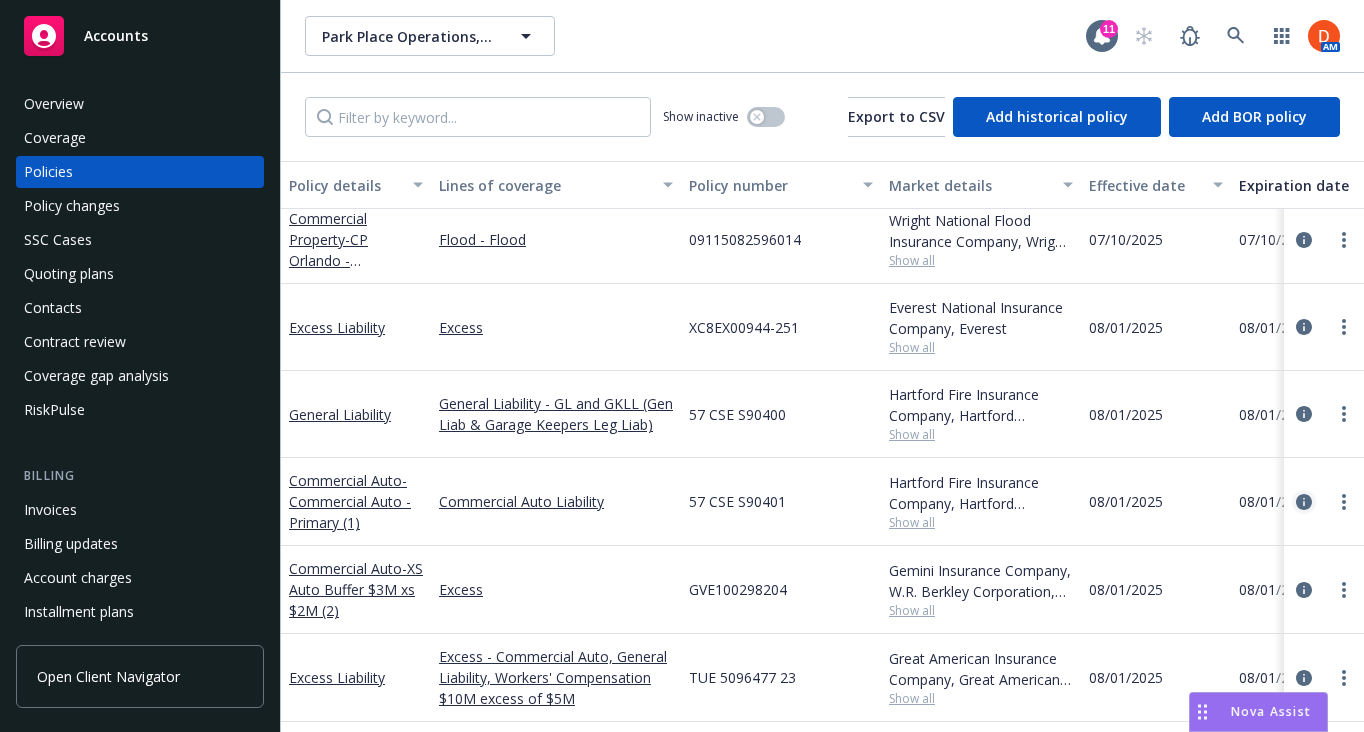 click 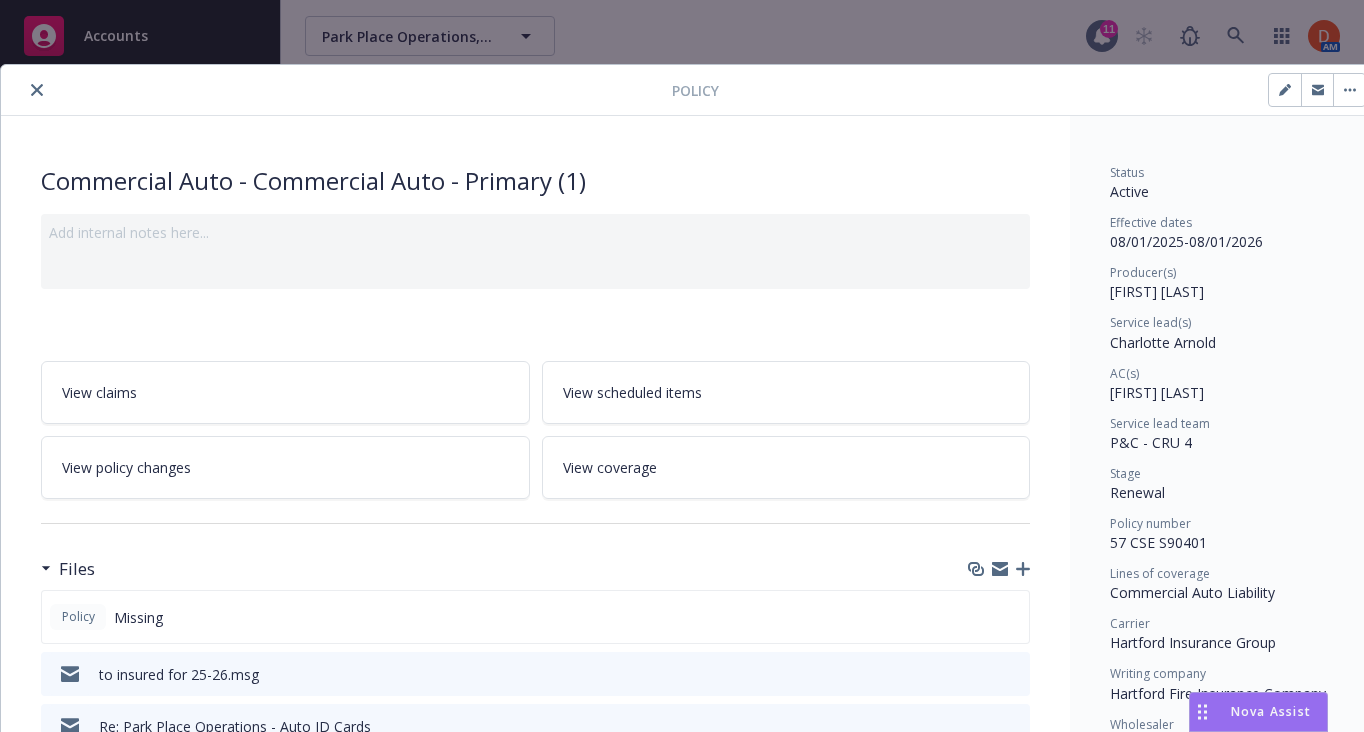 click 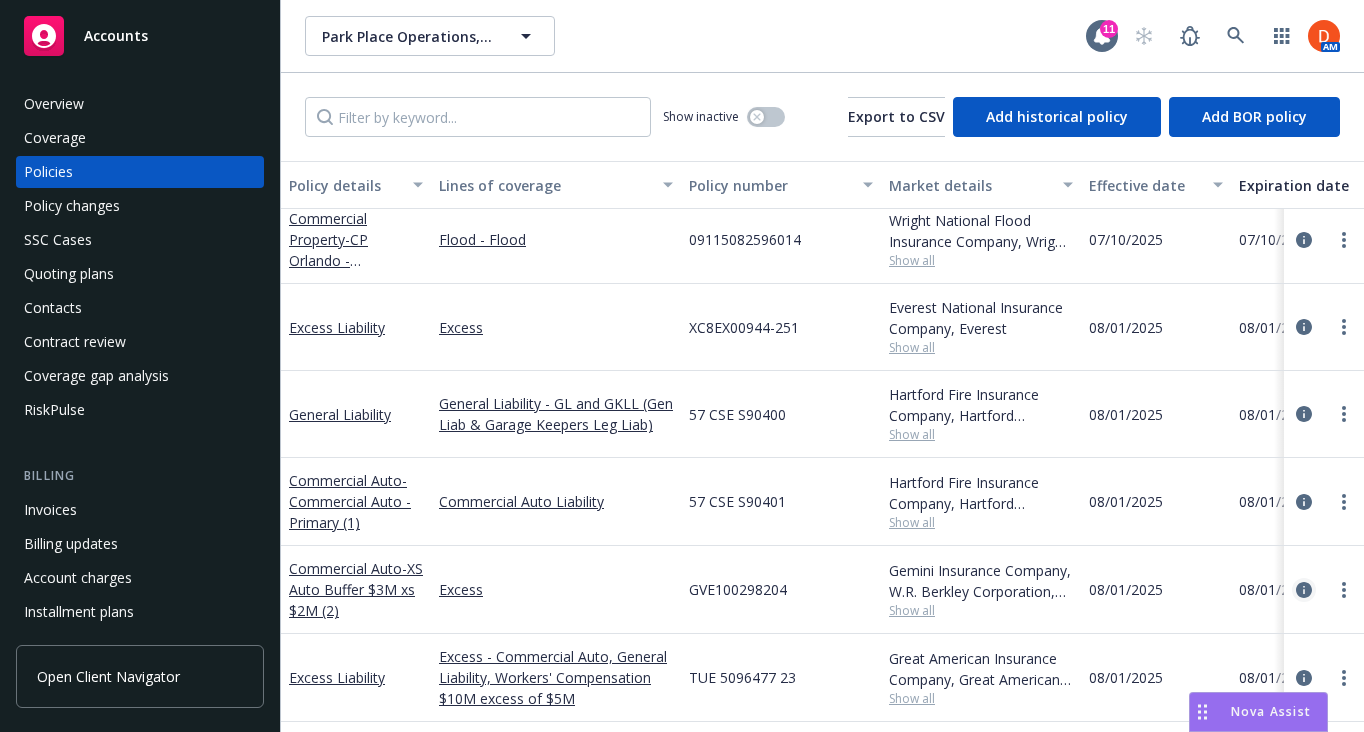 click 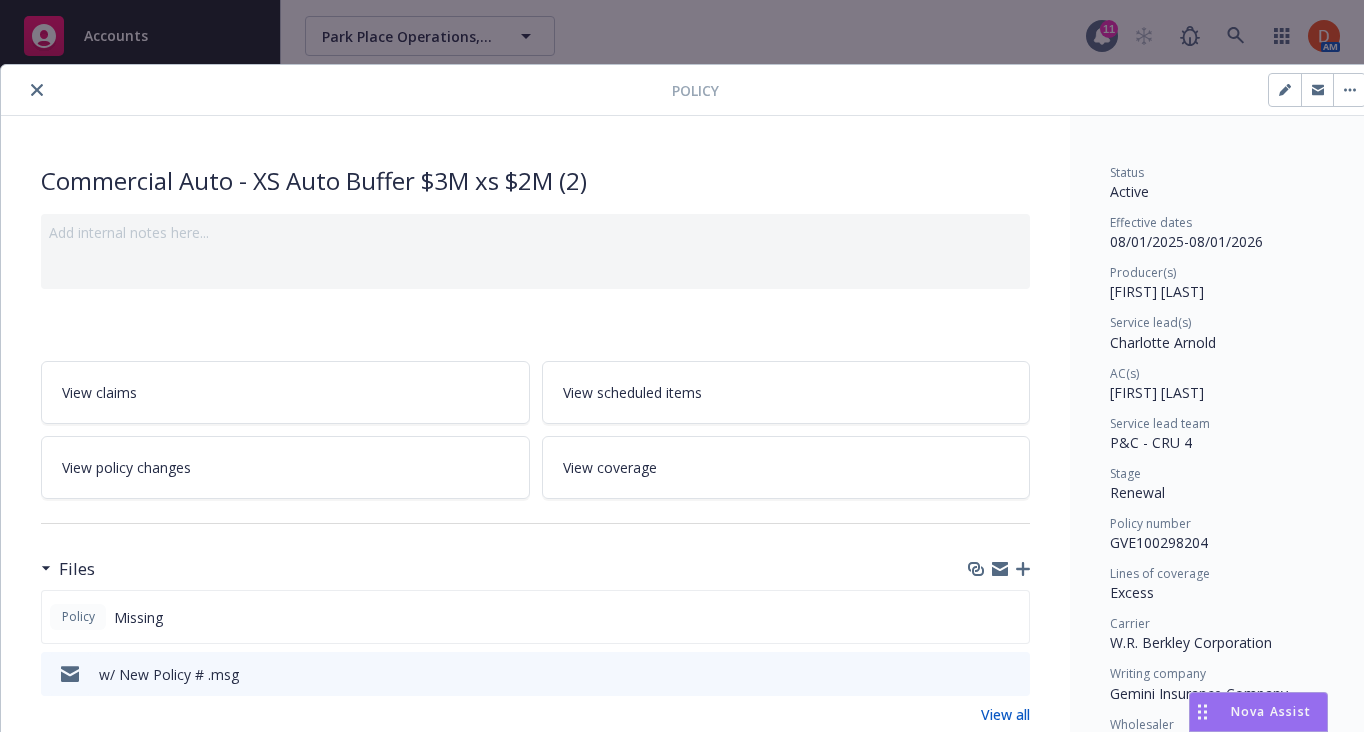 click 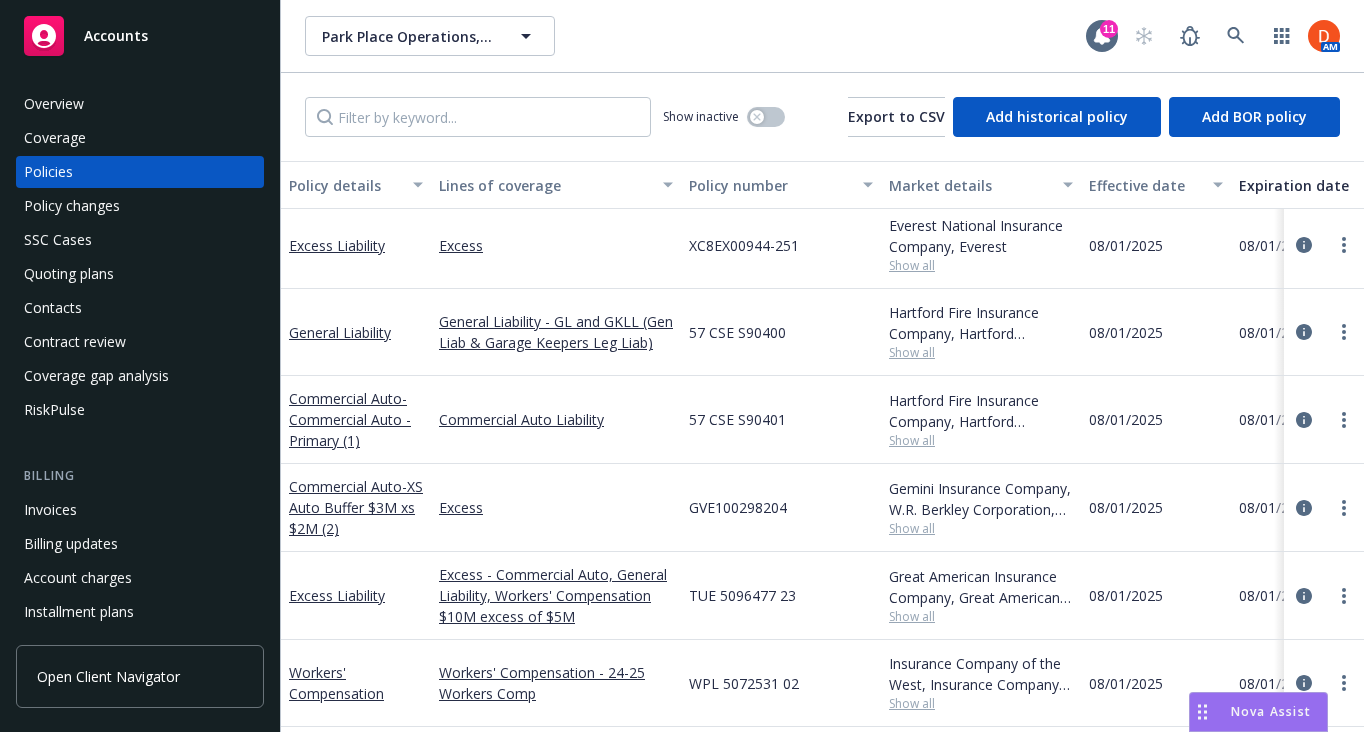 scroll, scrollTop: 445, scrollLeft: 0, axis: vertical 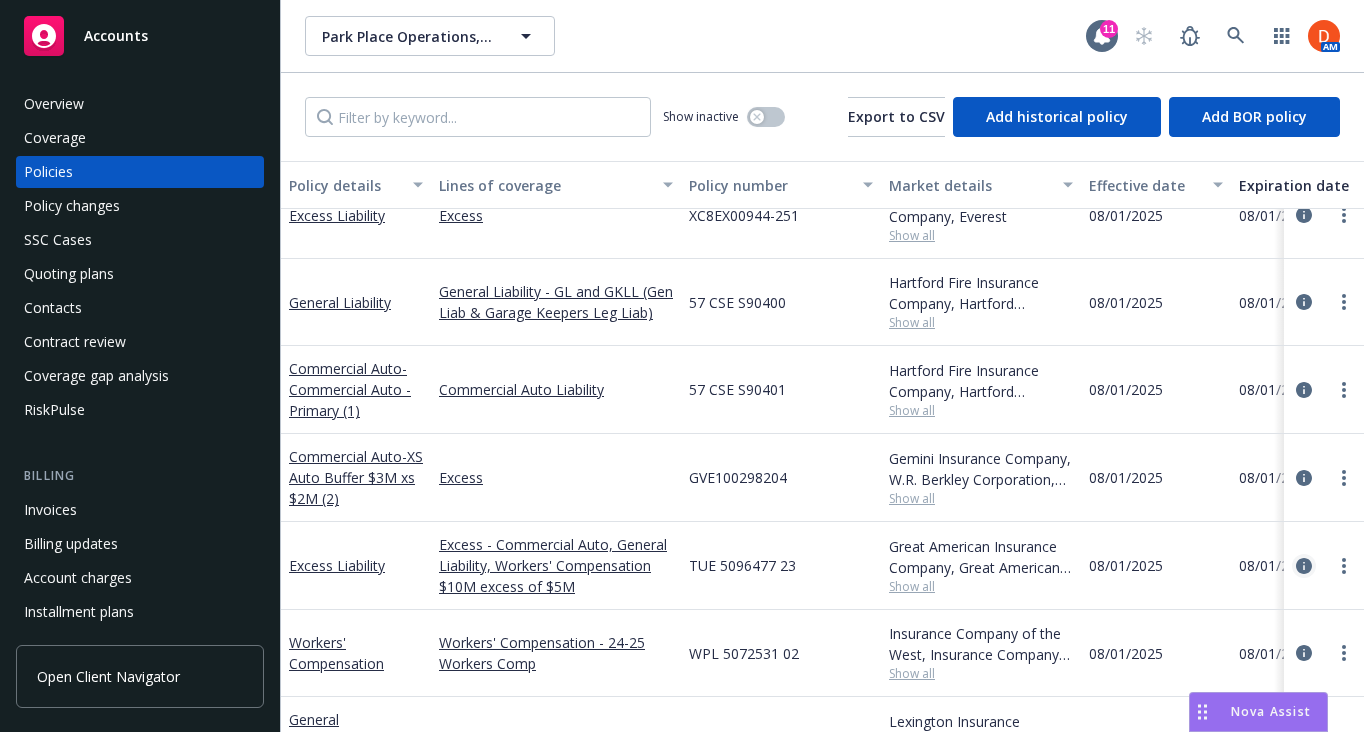 click 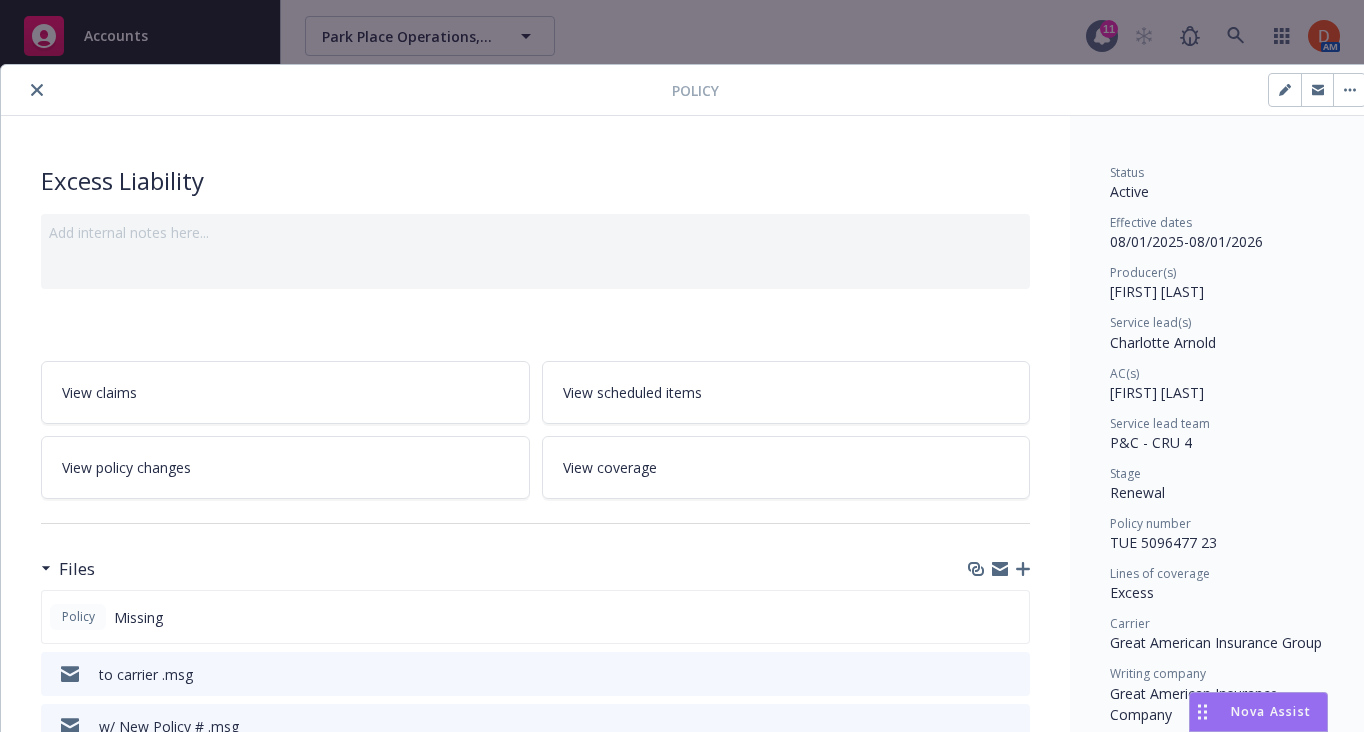 click 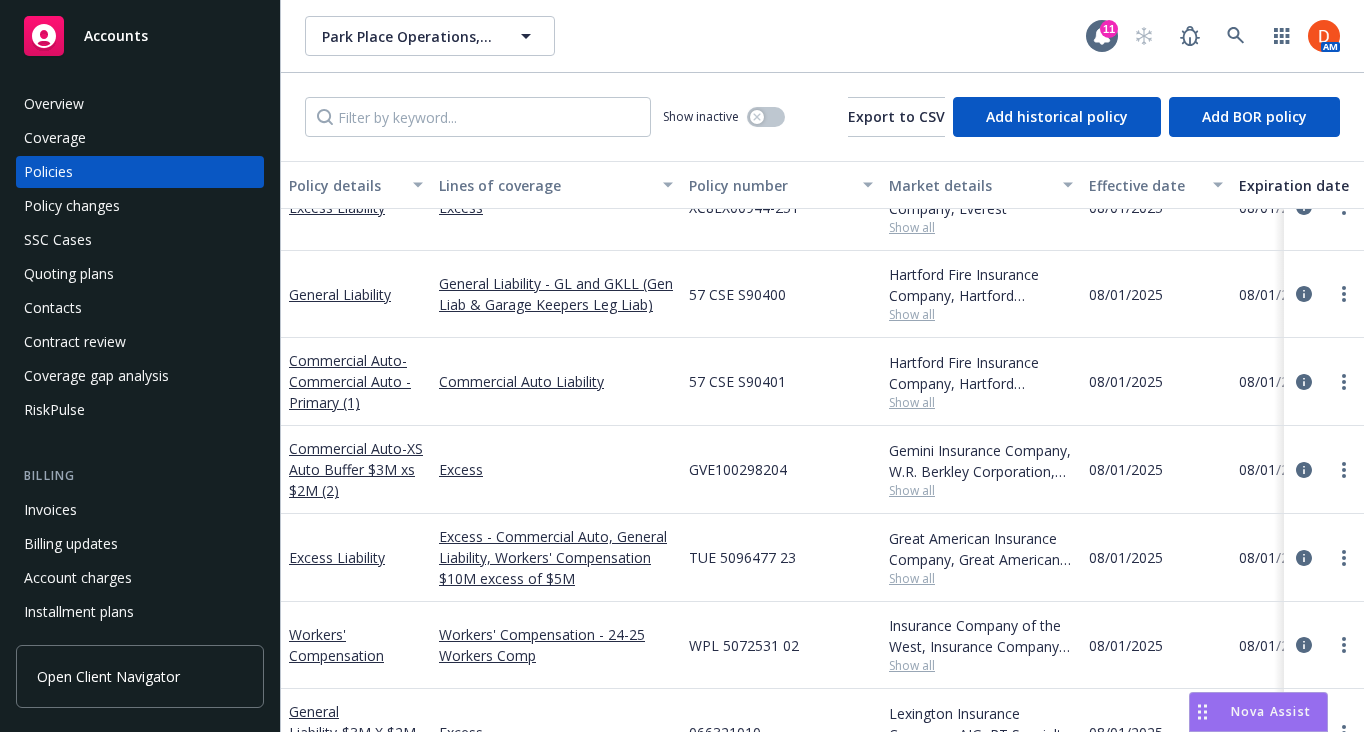 scroll, scrollTop: 729, scrollLeft: 0, axis: vertical 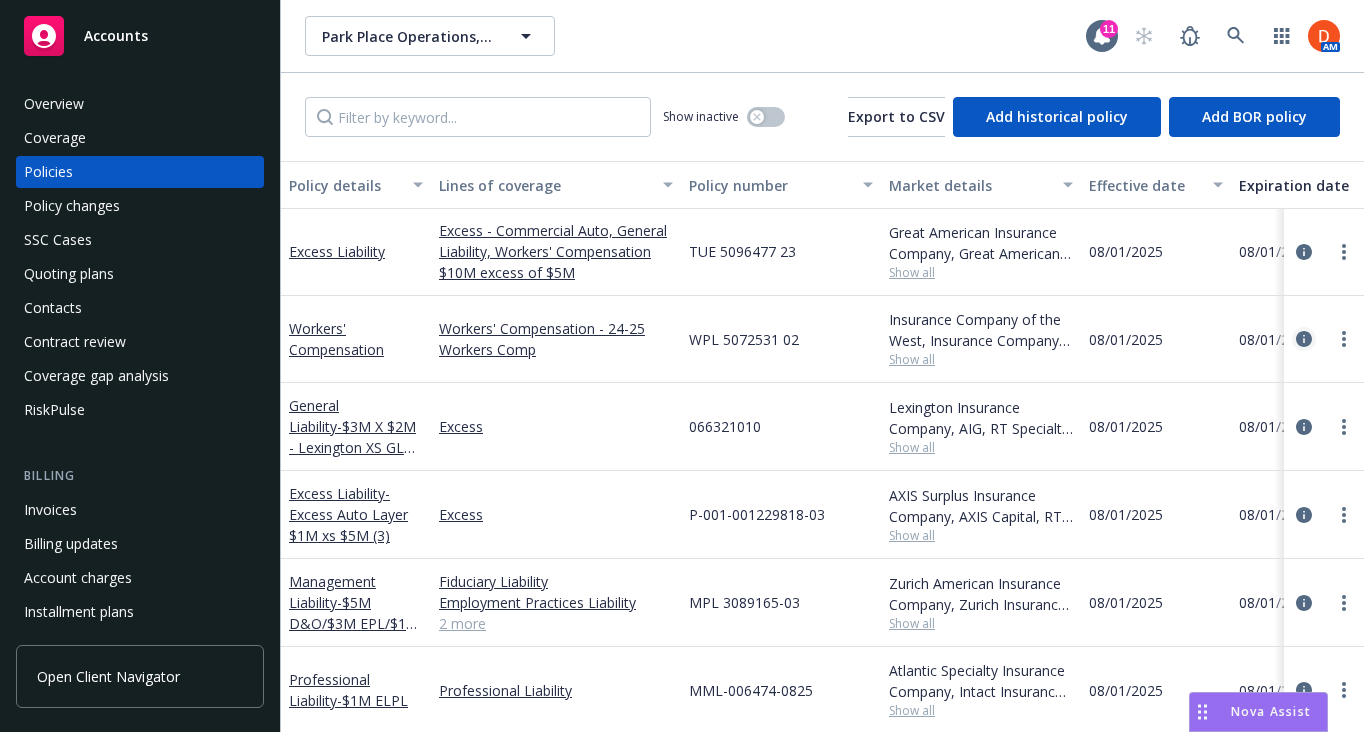 click 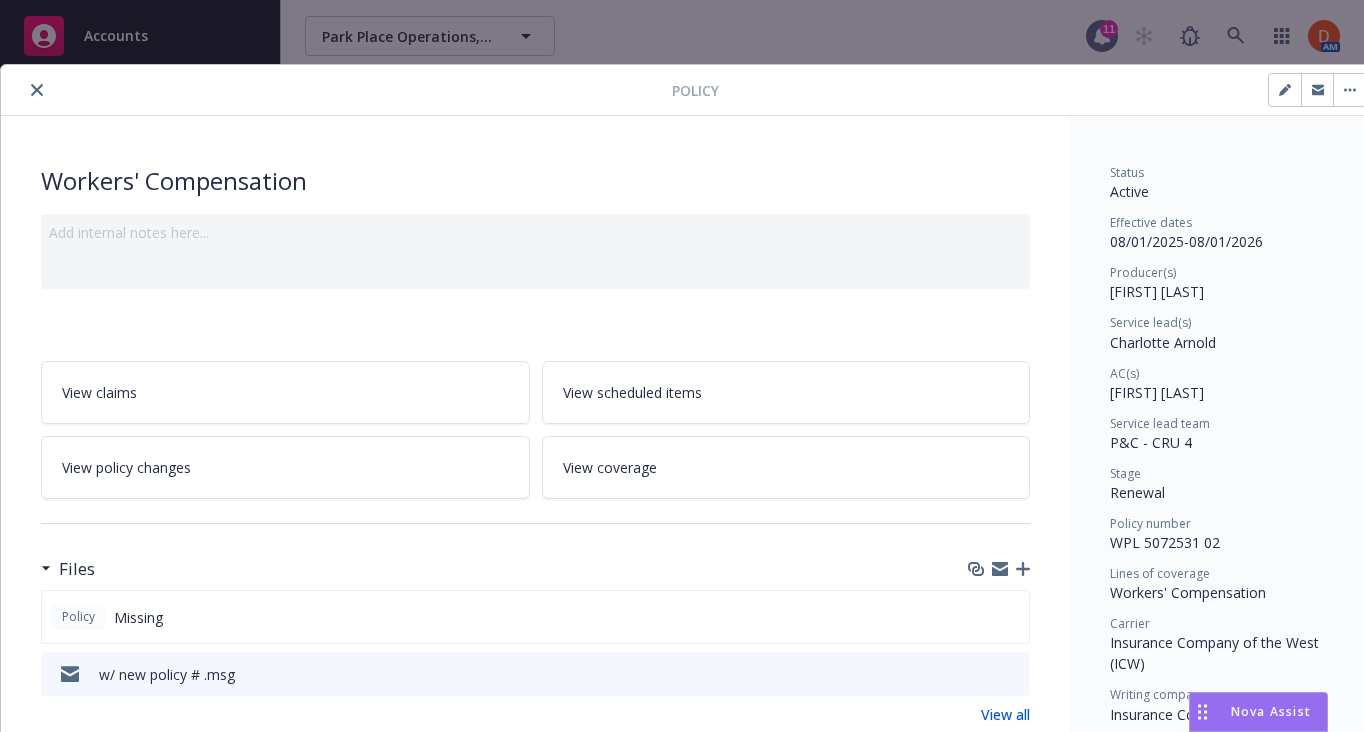 click at bounding box center [37, 90] 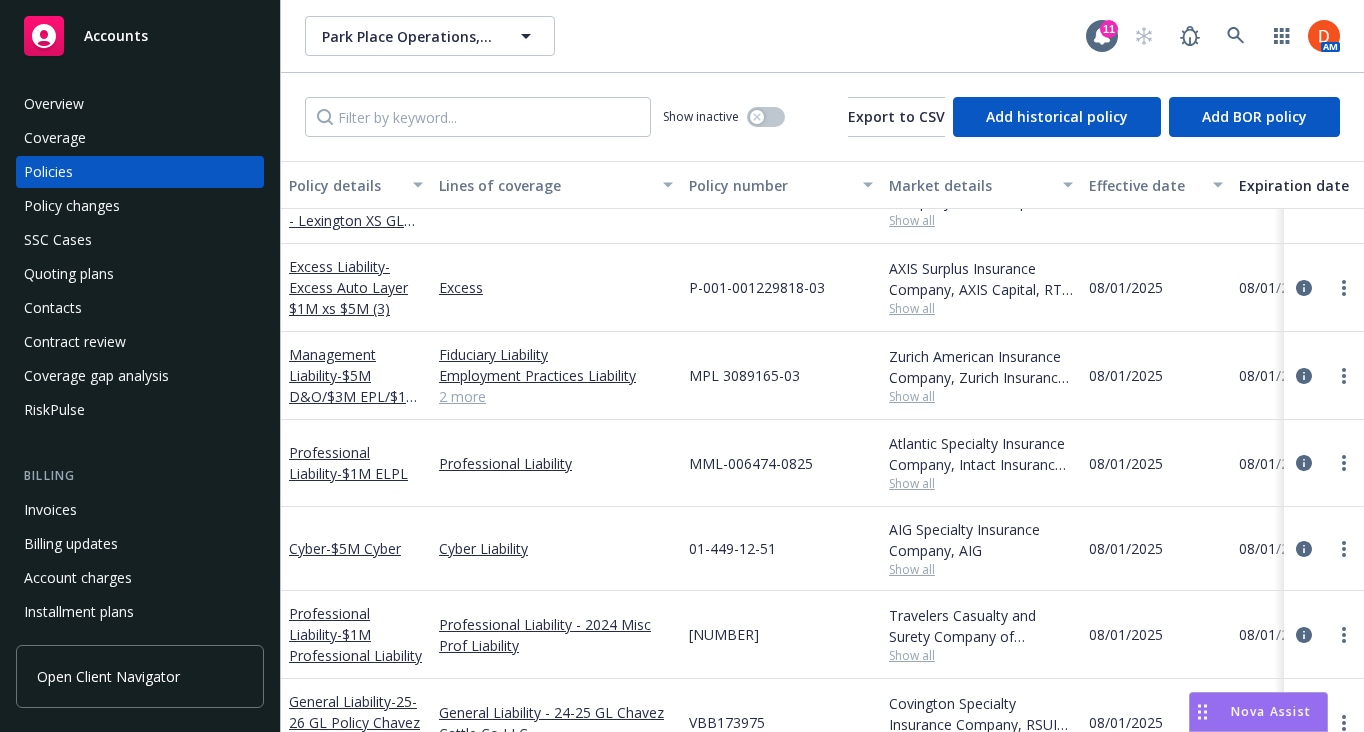 scroll, scrollTop: 968, scrollLeft: 0, axis: vertical 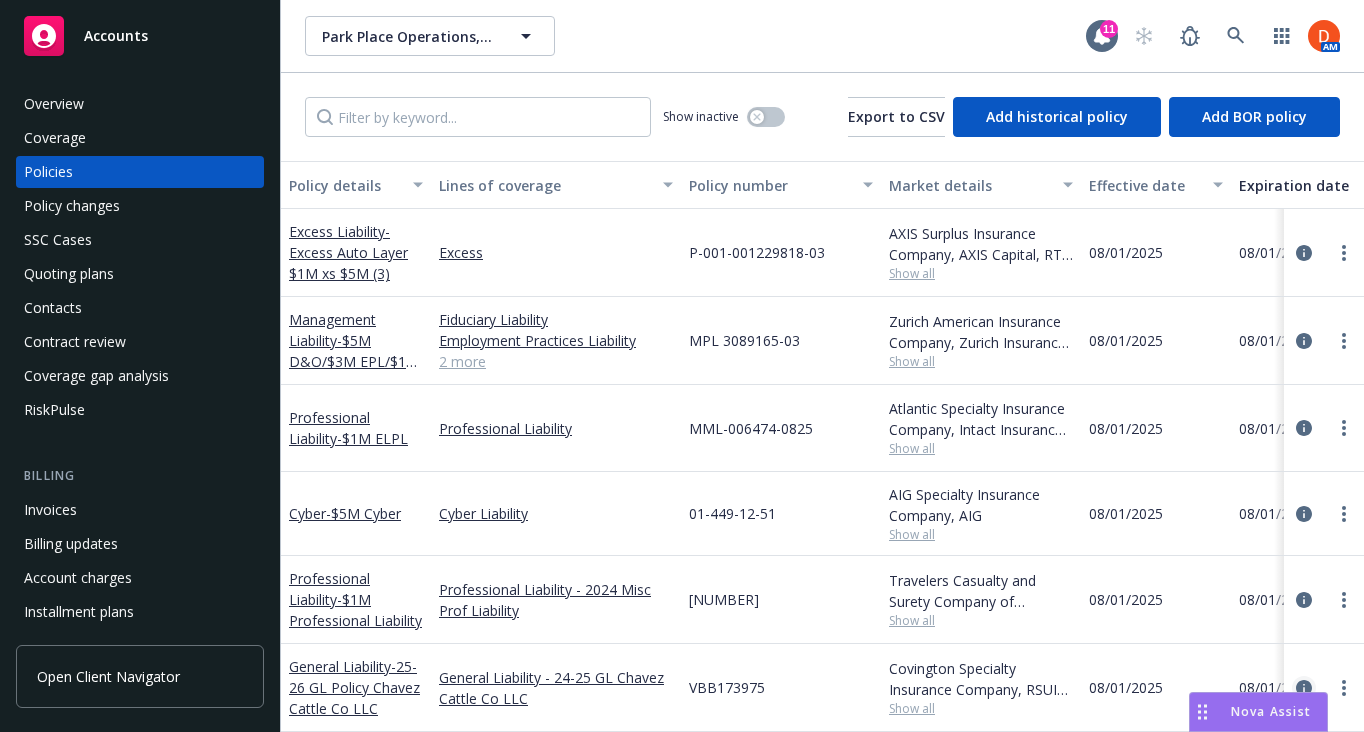 click 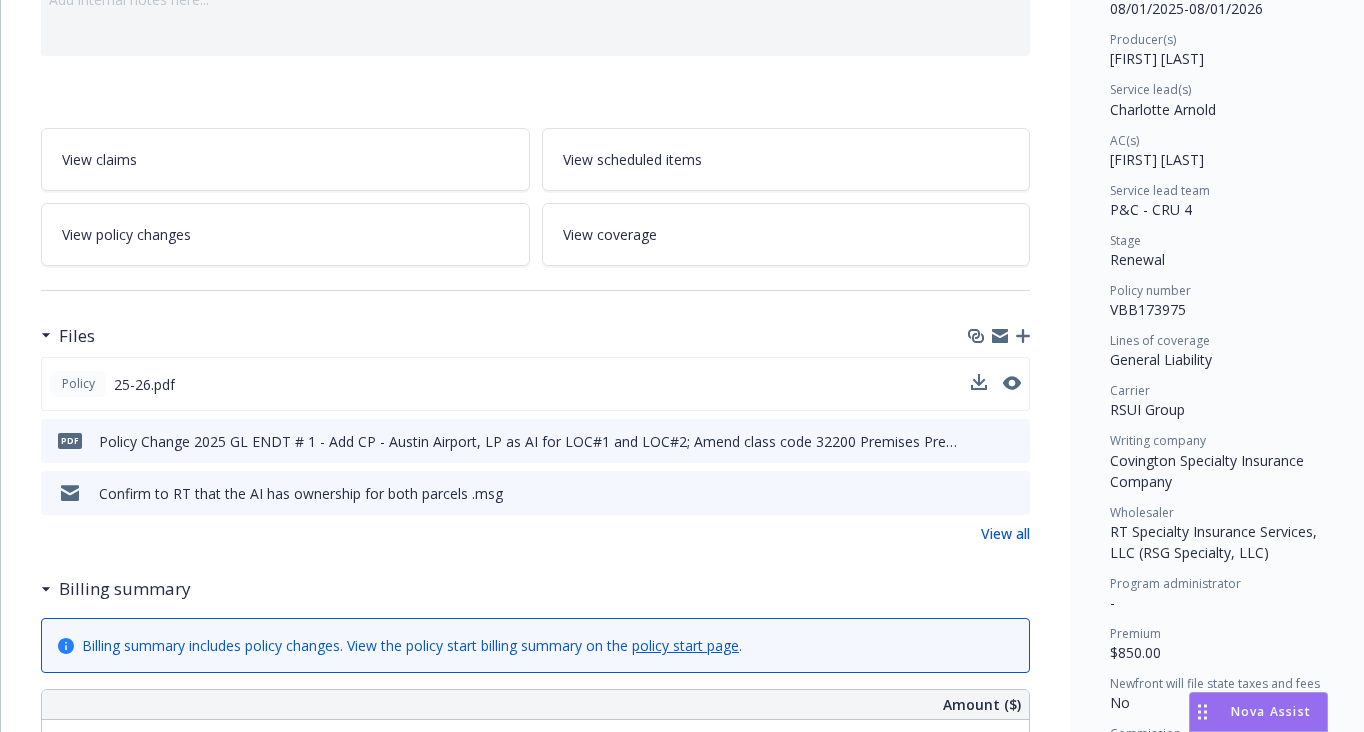 scroll, scrollTop: 242, scrollLeft: 0, axis: vertical 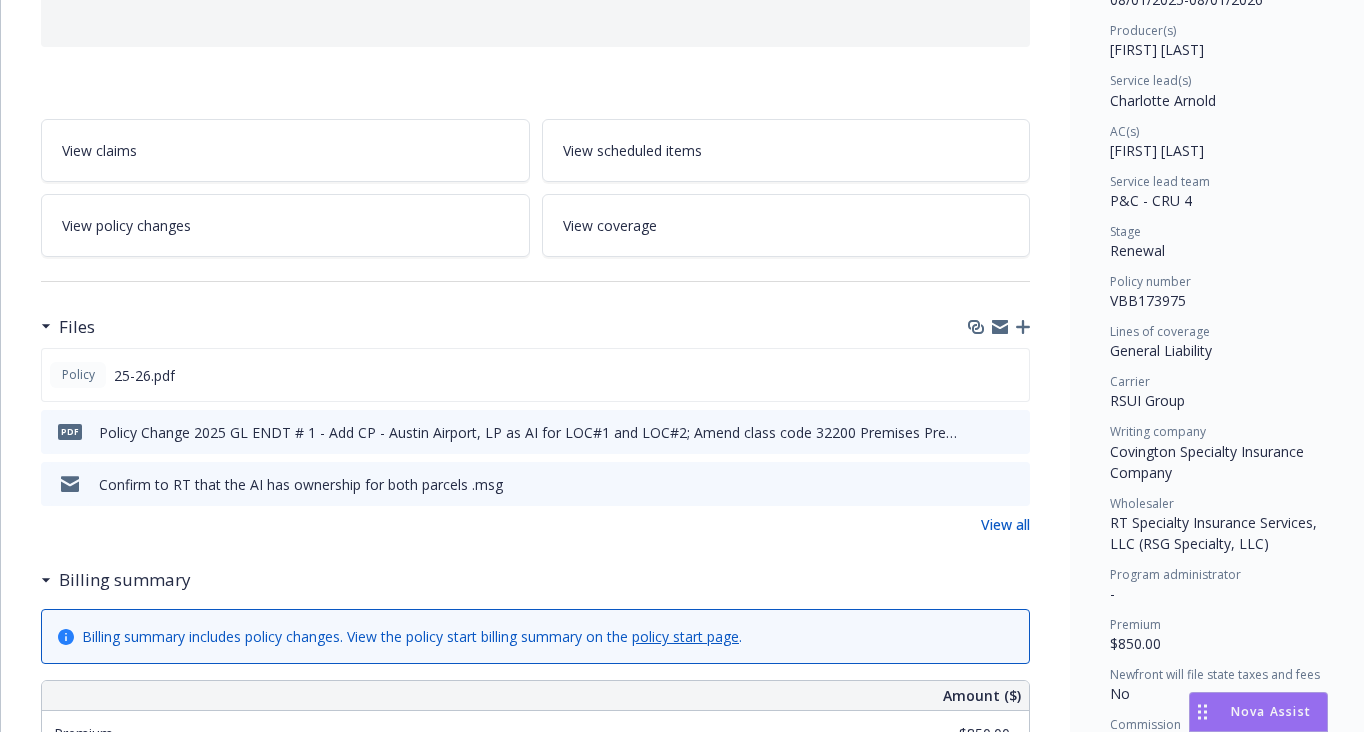 click on "Add internal notes here..." at bounding box center [535, 9] 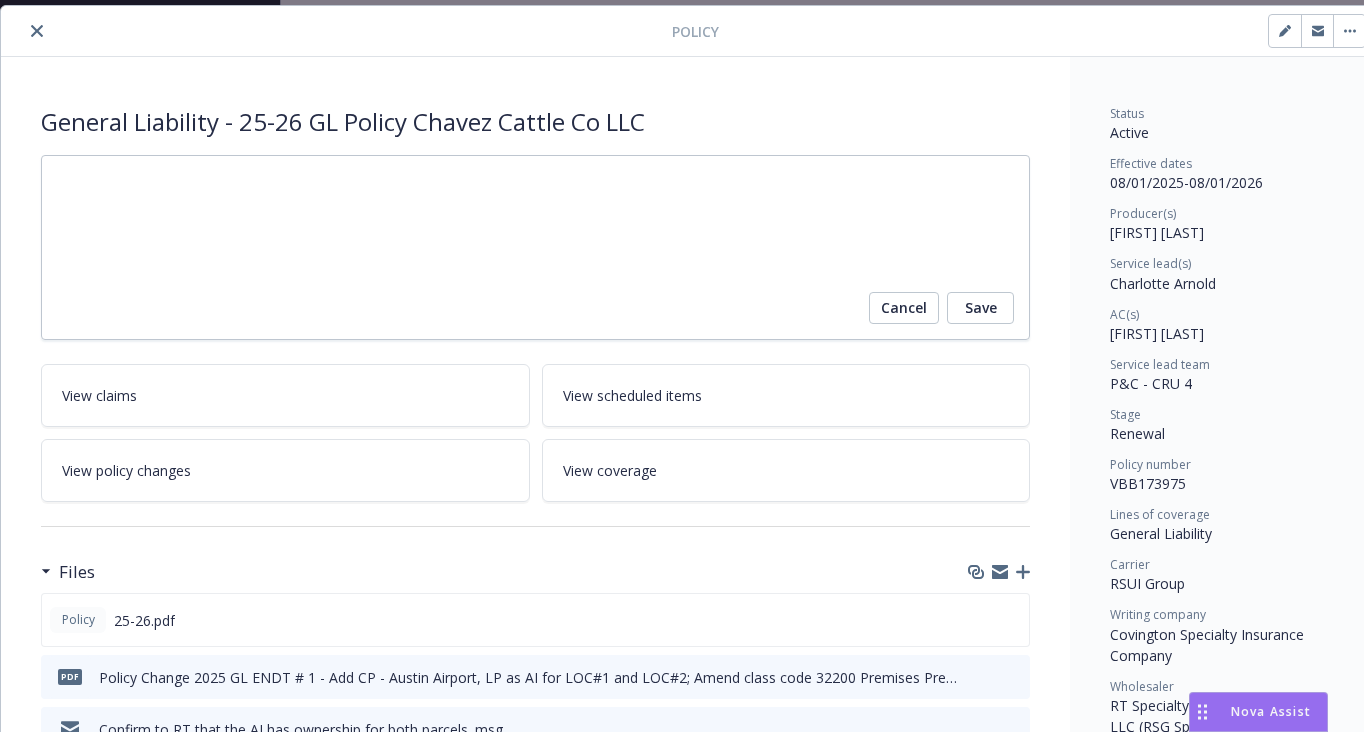 scroll, scrollTop: 0, scrollLeft: 0, axis: both 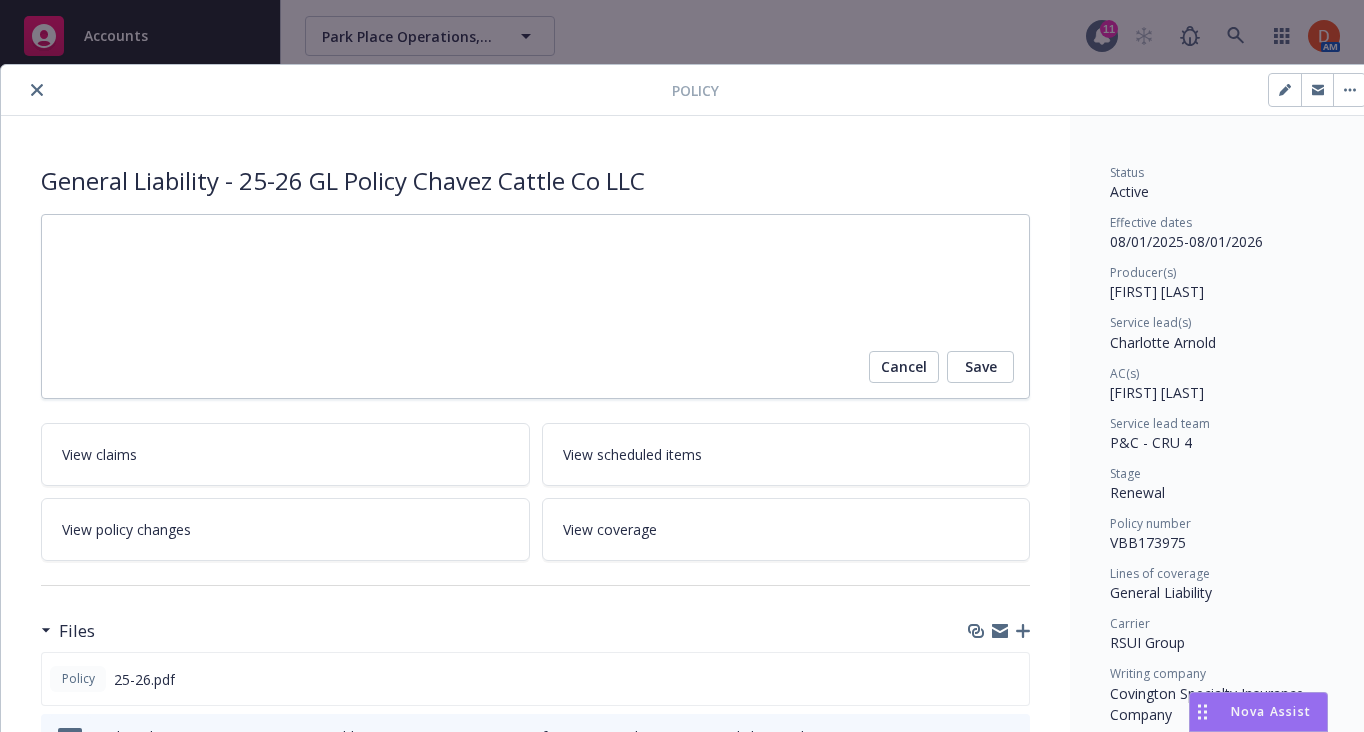 click 